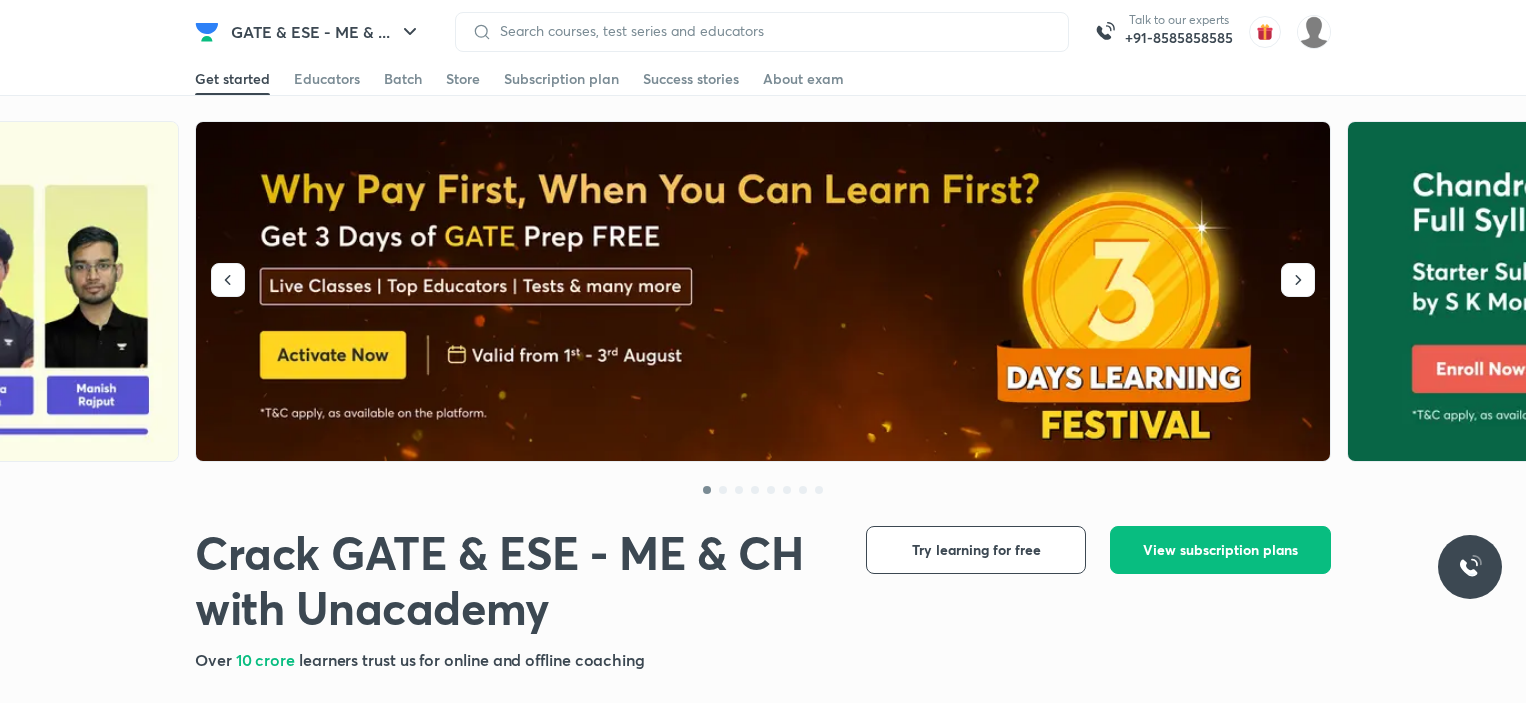 scroll, scrollTop: 0, scrollLeft: 0, axis: both 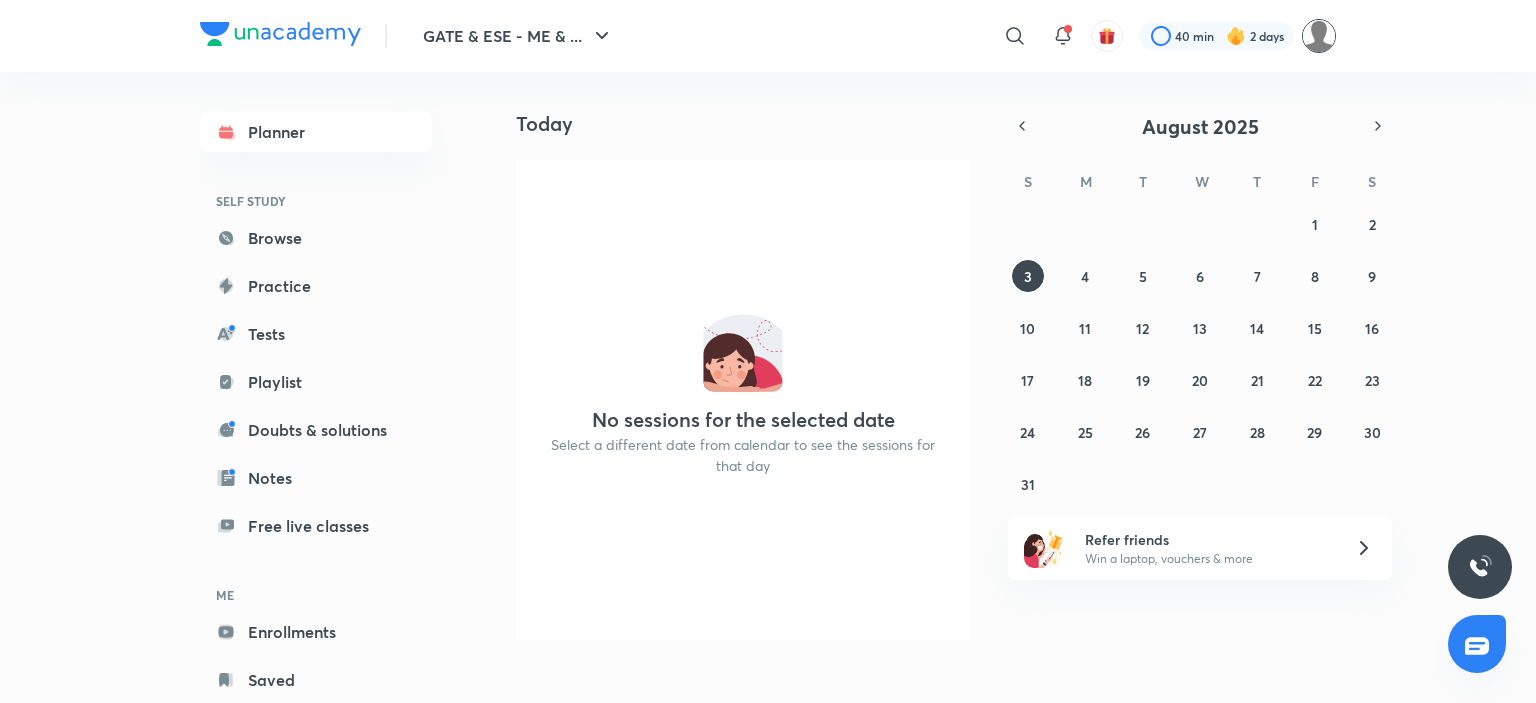 click at bounding box center [1319, 36] 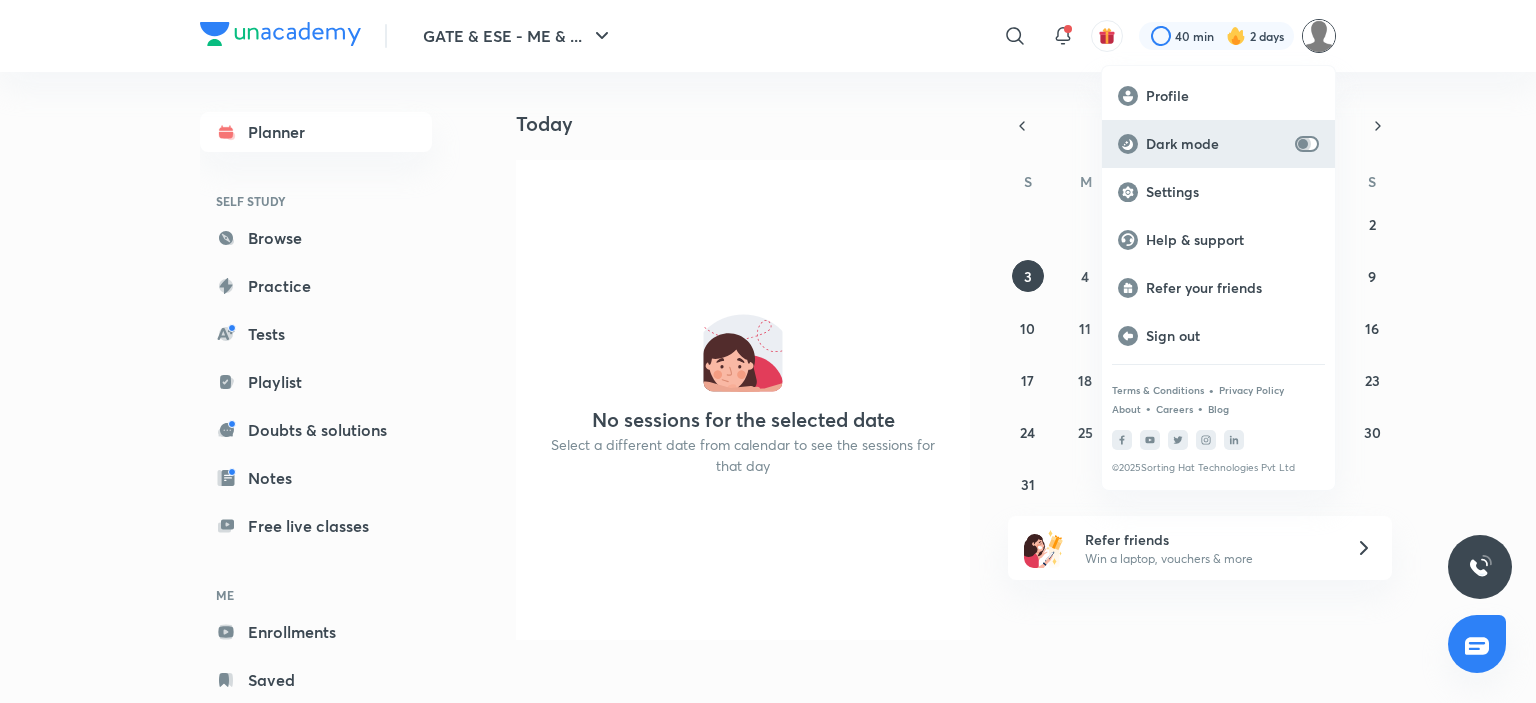 click at bounding box center [1303, 144] 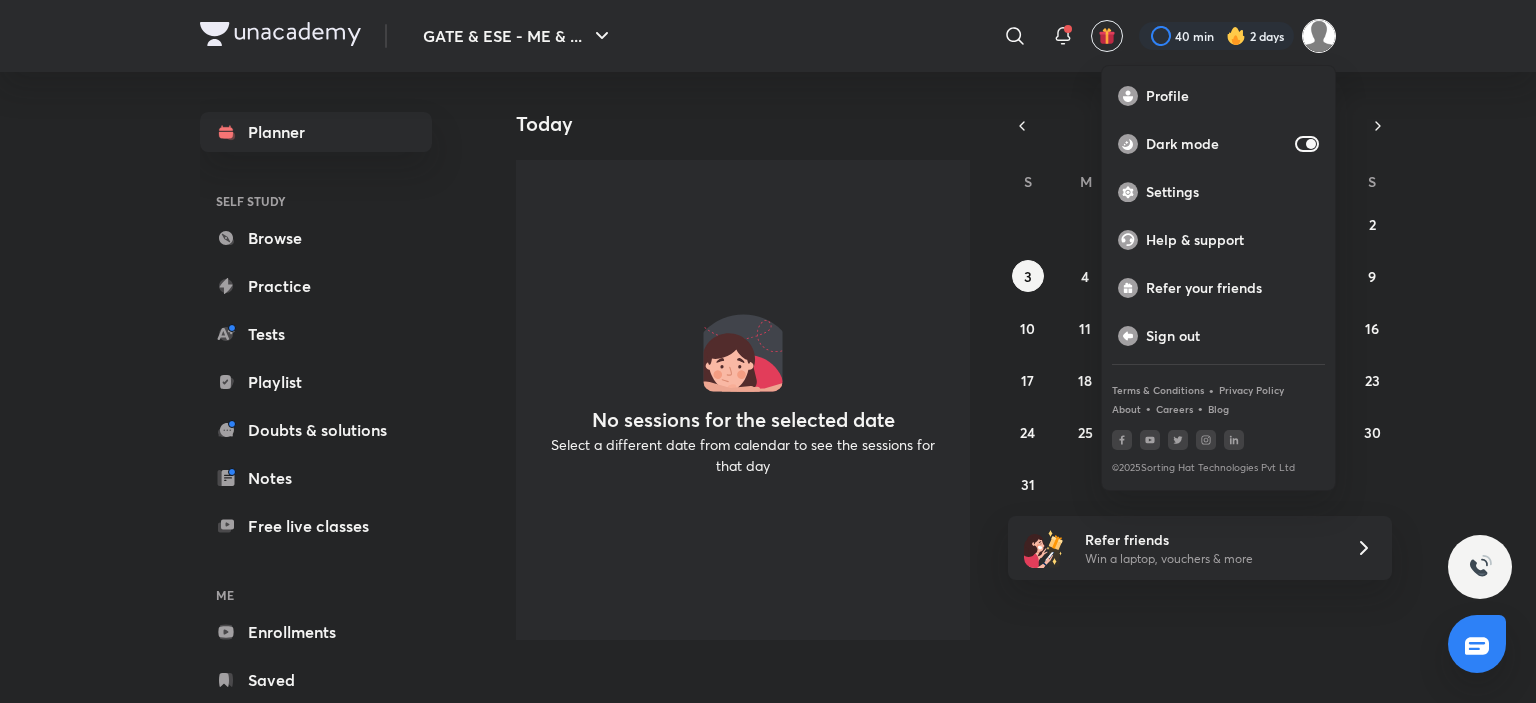 drag, startPoint x: 31, startPoint y: 247, endPoint x: 62, endPoint y: 227, distance: 36.891735 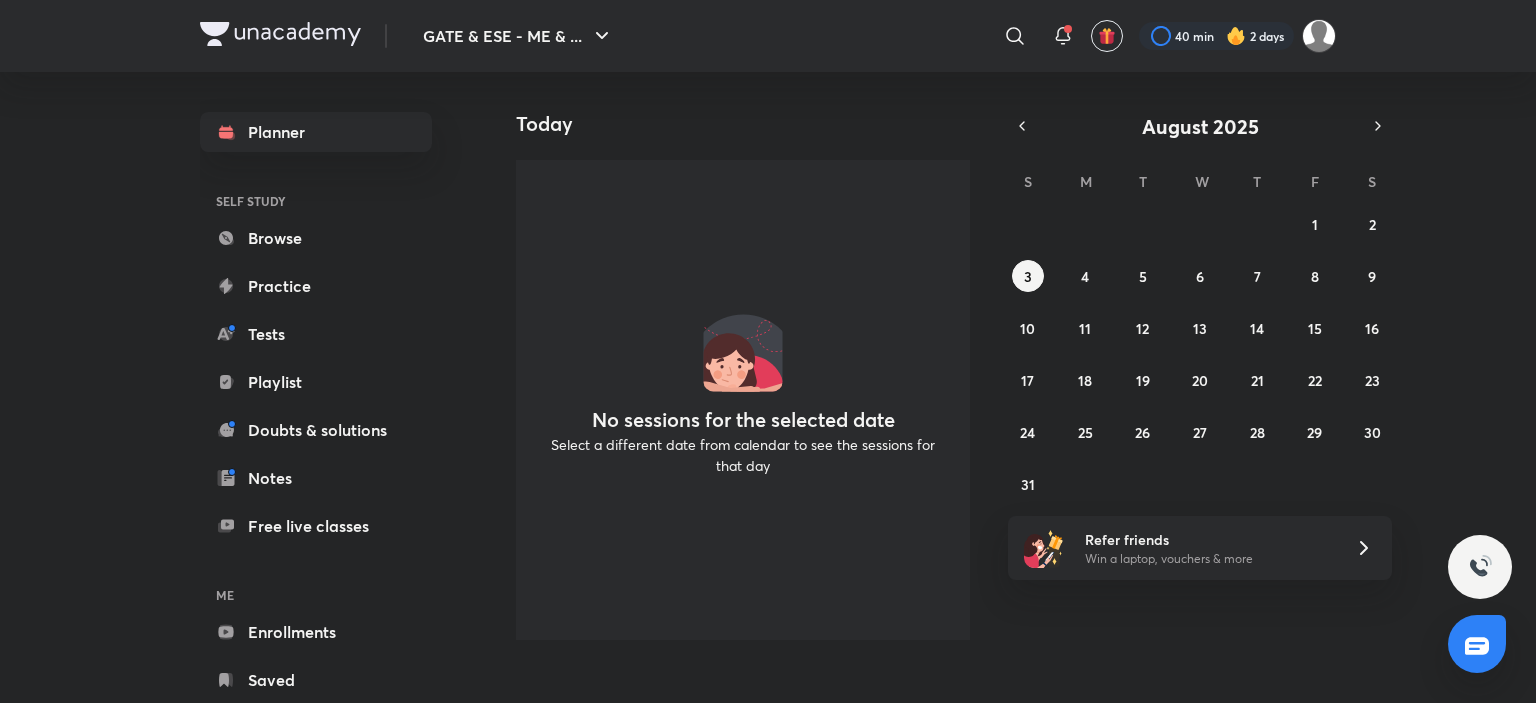 click on "Today No sessions for the selected date Select a different date from calendar to see the sessions for that day" at bounding box center (1010, 364) 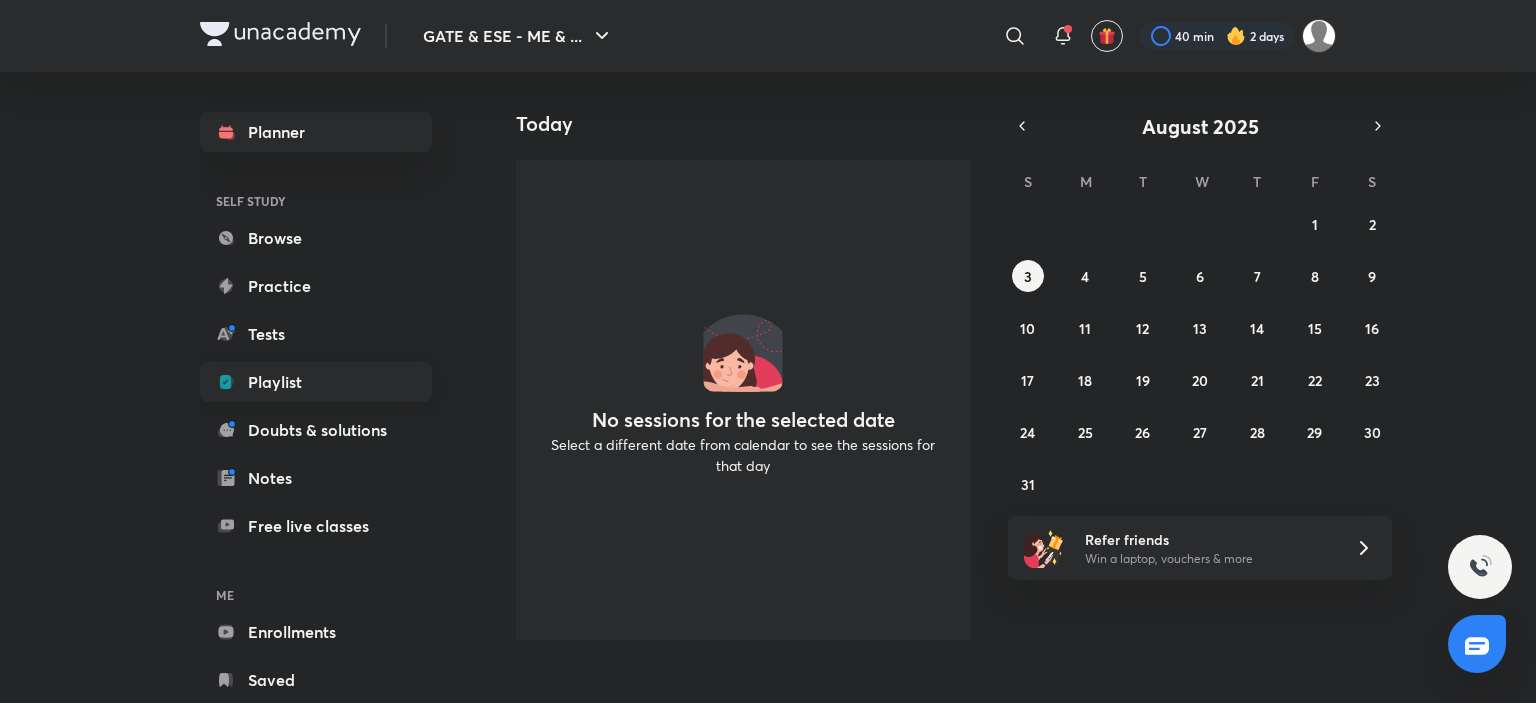 click on "Playlist" at bounding box center [316, 382] 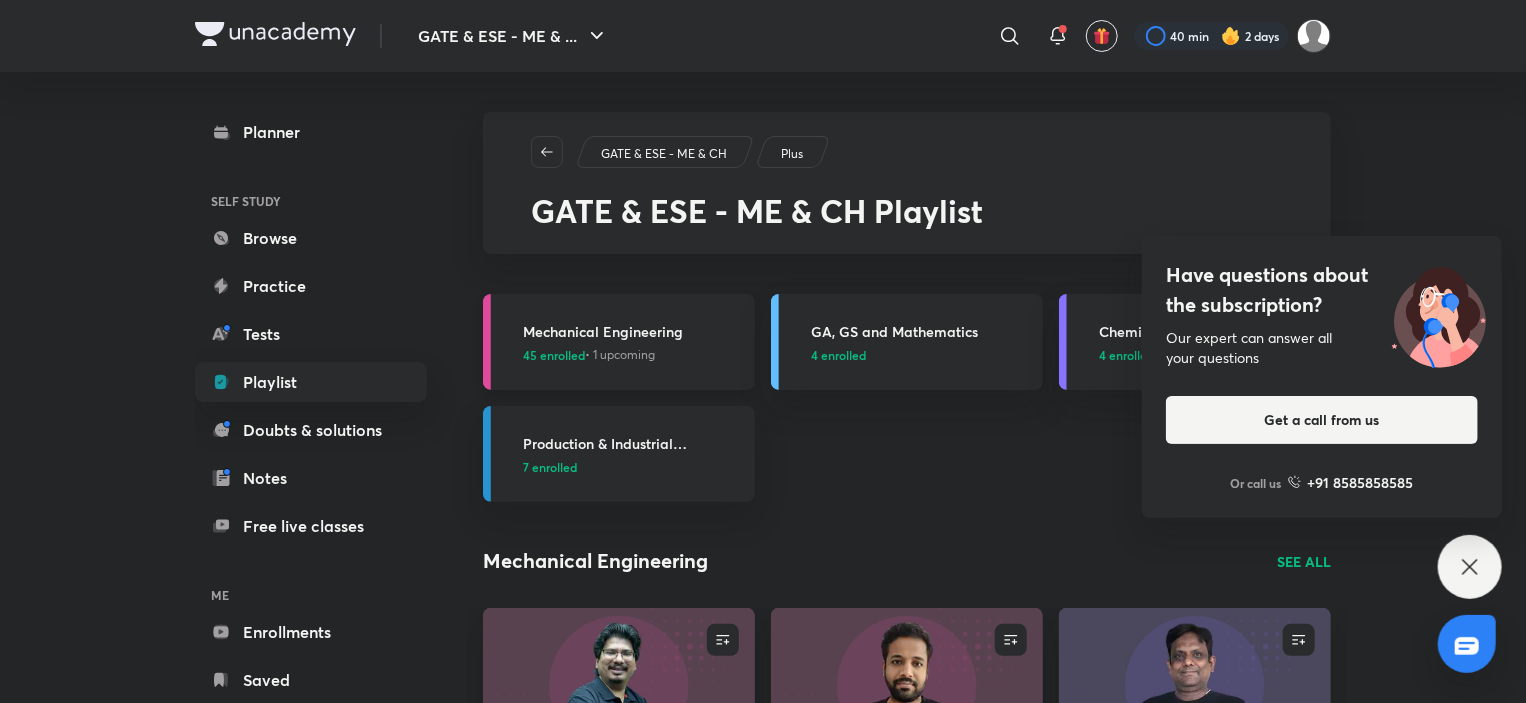 click on "45 enrolled" at bounding box center (554, 355) 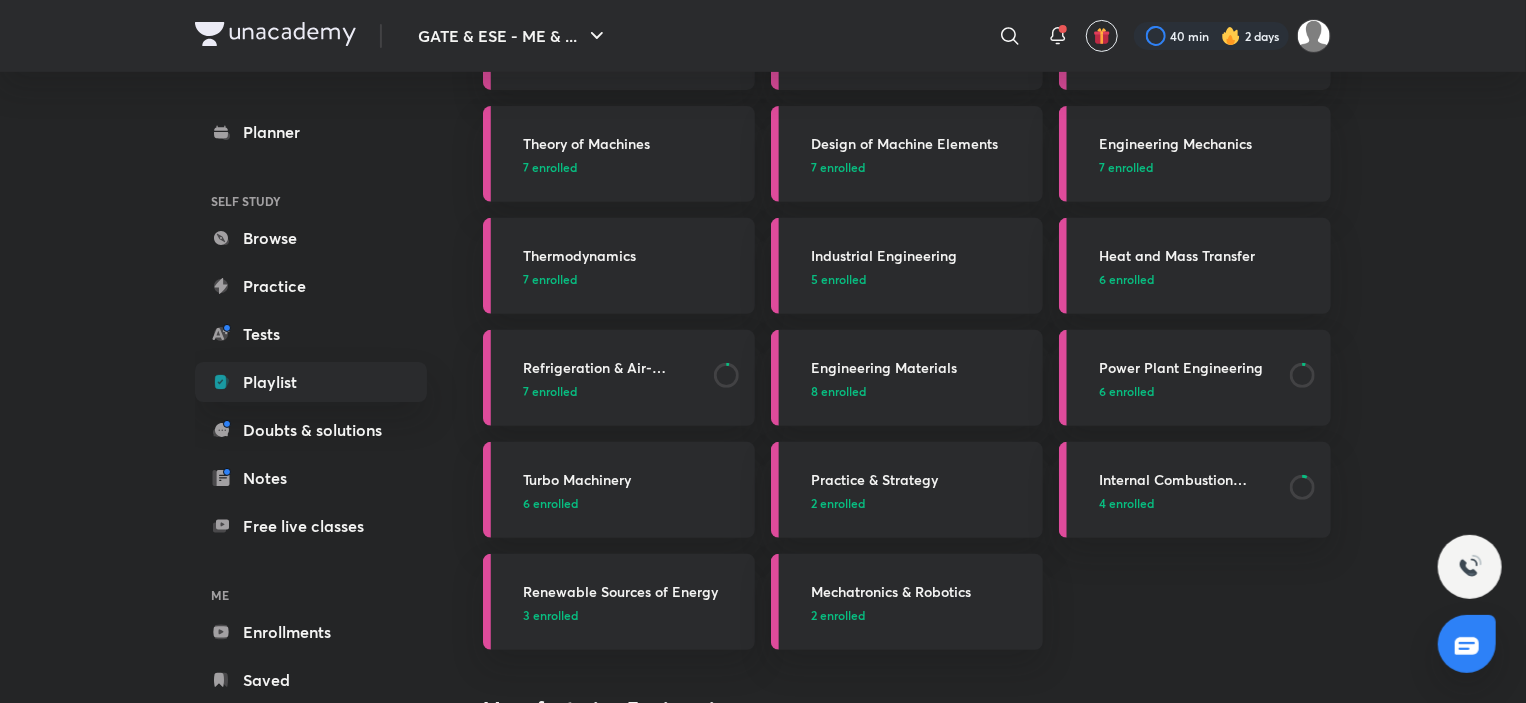 scroll, scrollTop: 200, scrollLeft: 0, axis: vertical 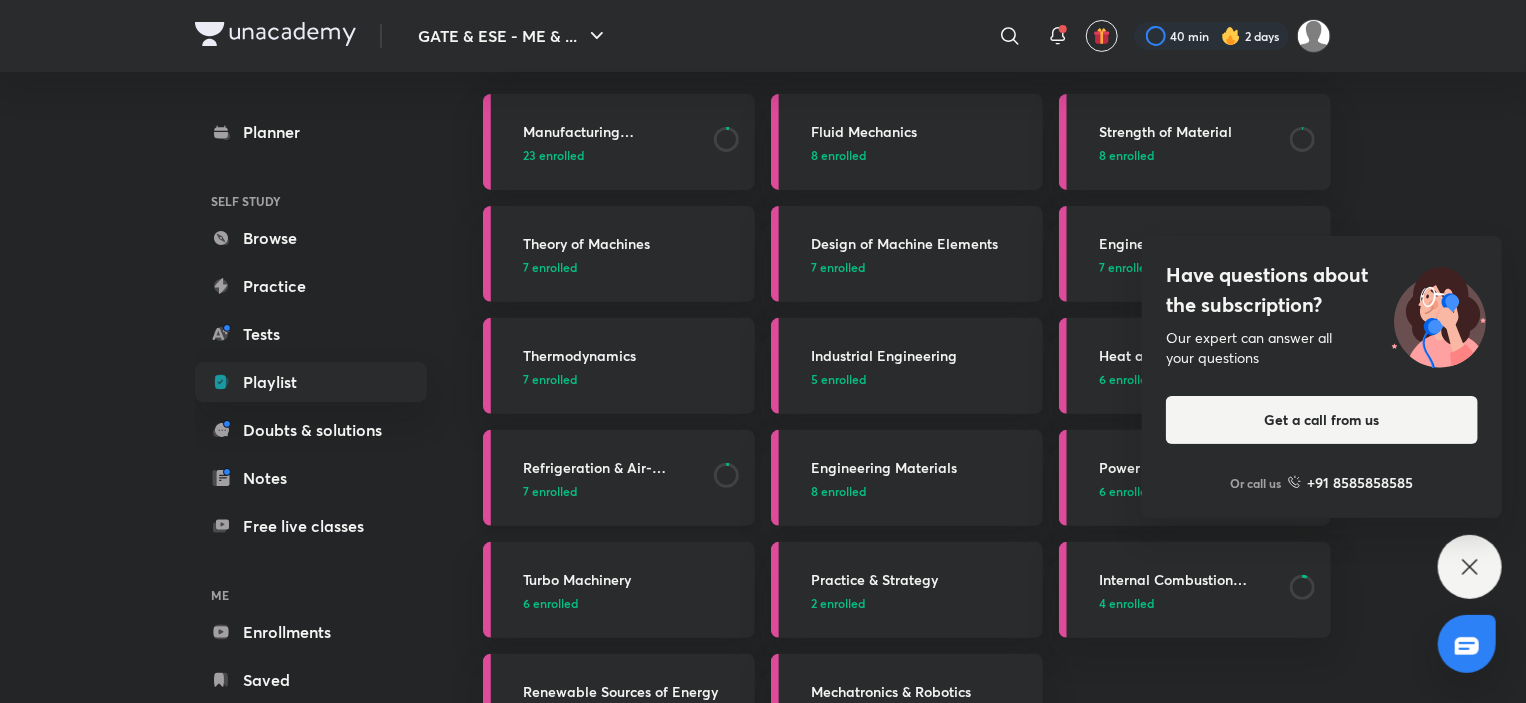 click on "Refrigeration & Air- Conditioning 7 enrolled" at bounding box center [619, 478] 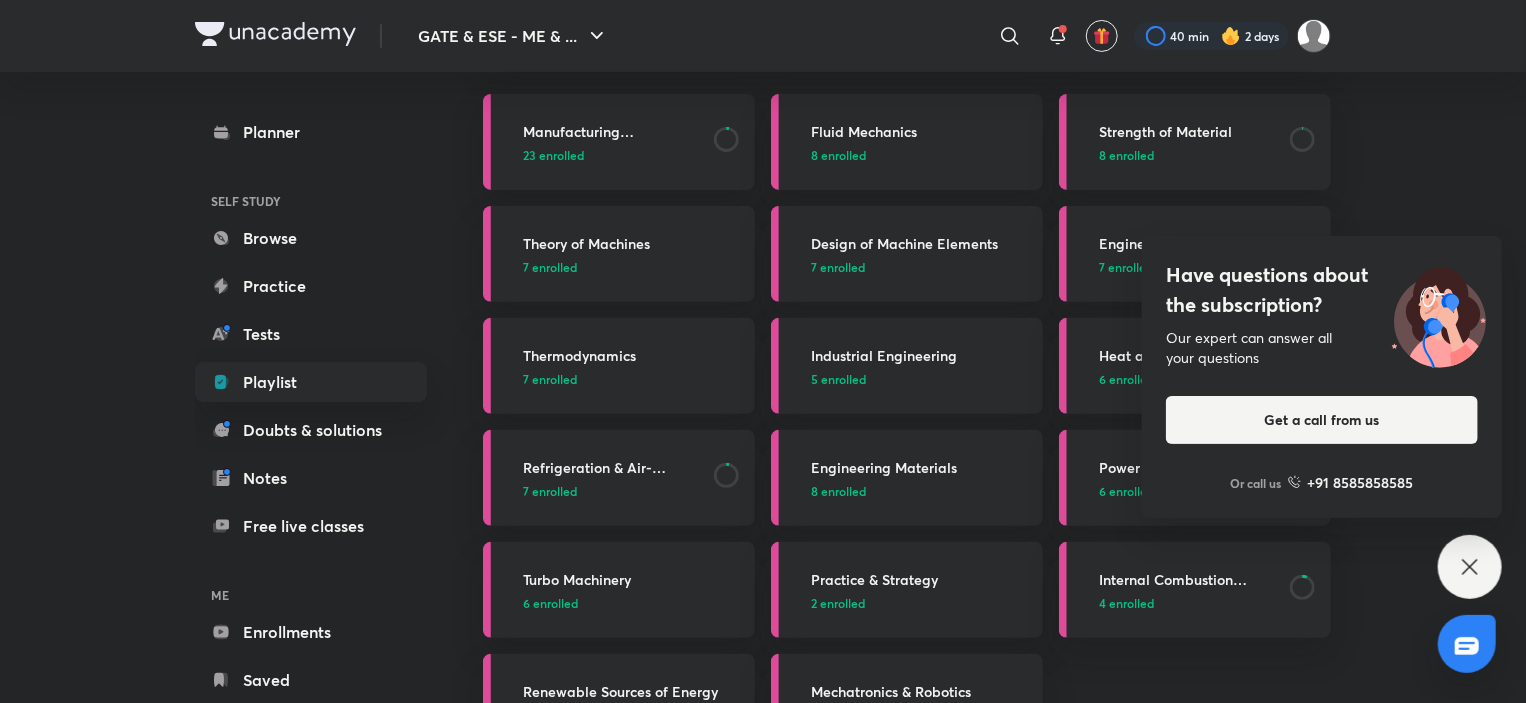 click on "Have questions about the subscription? Our expert can answer all your questions Get a call from us Or call us +91 8585858585" at bounding box center (1470, 567) 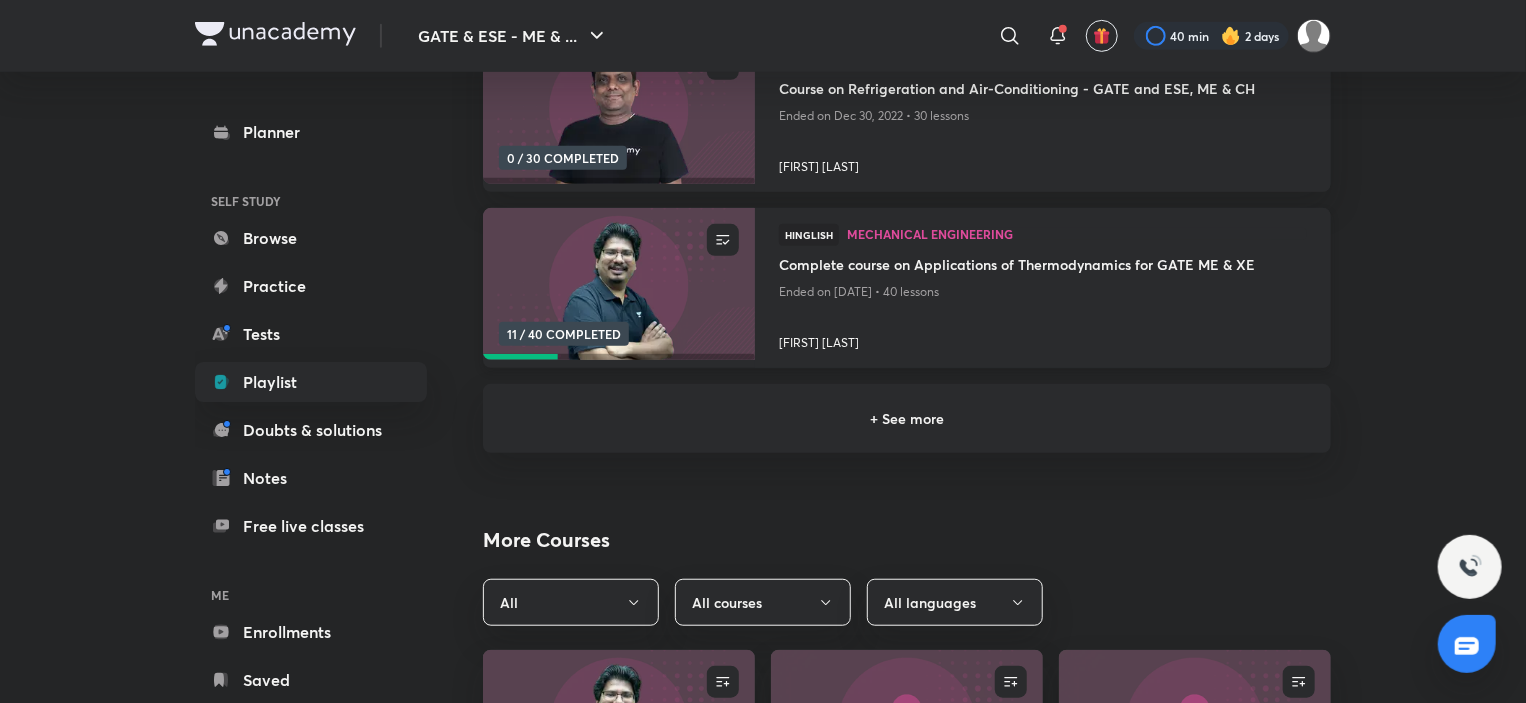 scroll, scrollTop: 400, scrollLeft: 0, axis: vertical 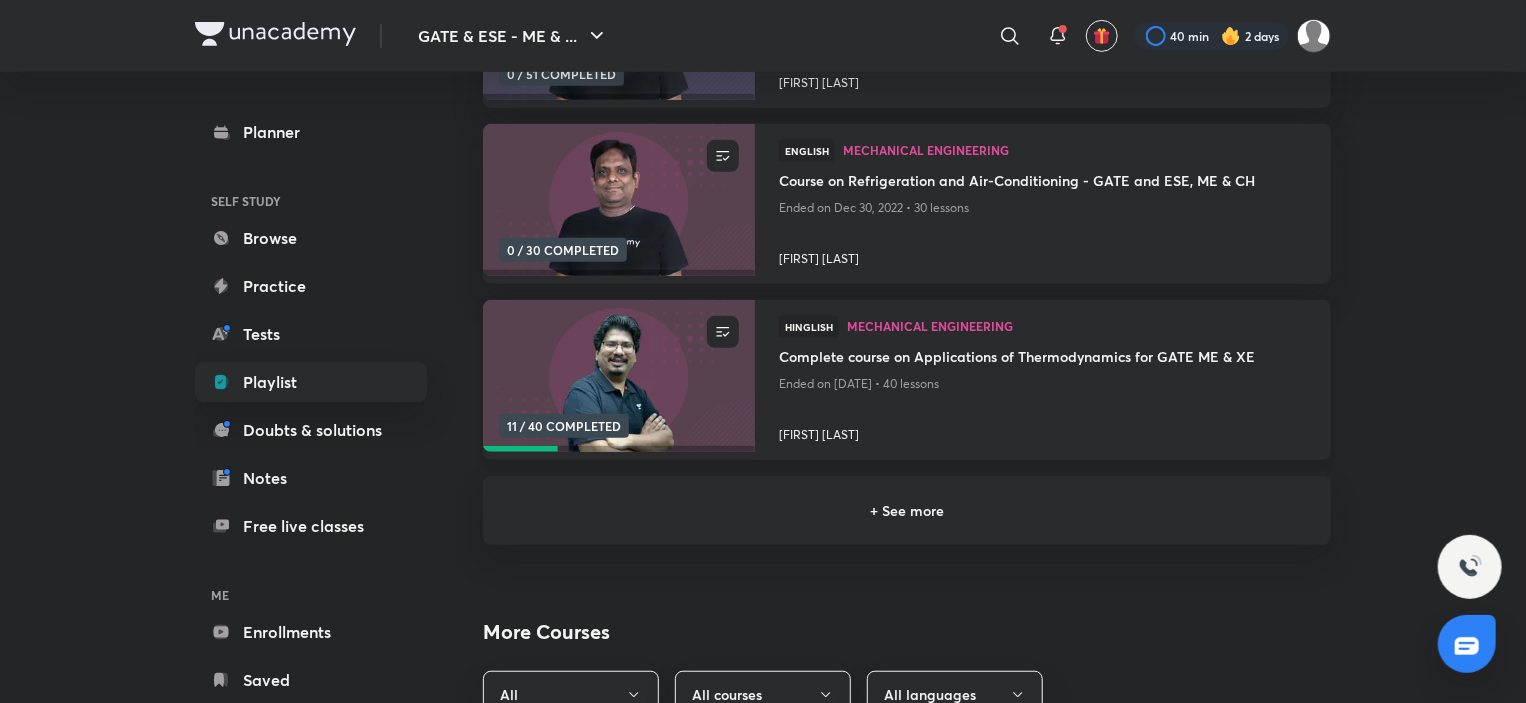 click at bounding box center (618, 376) 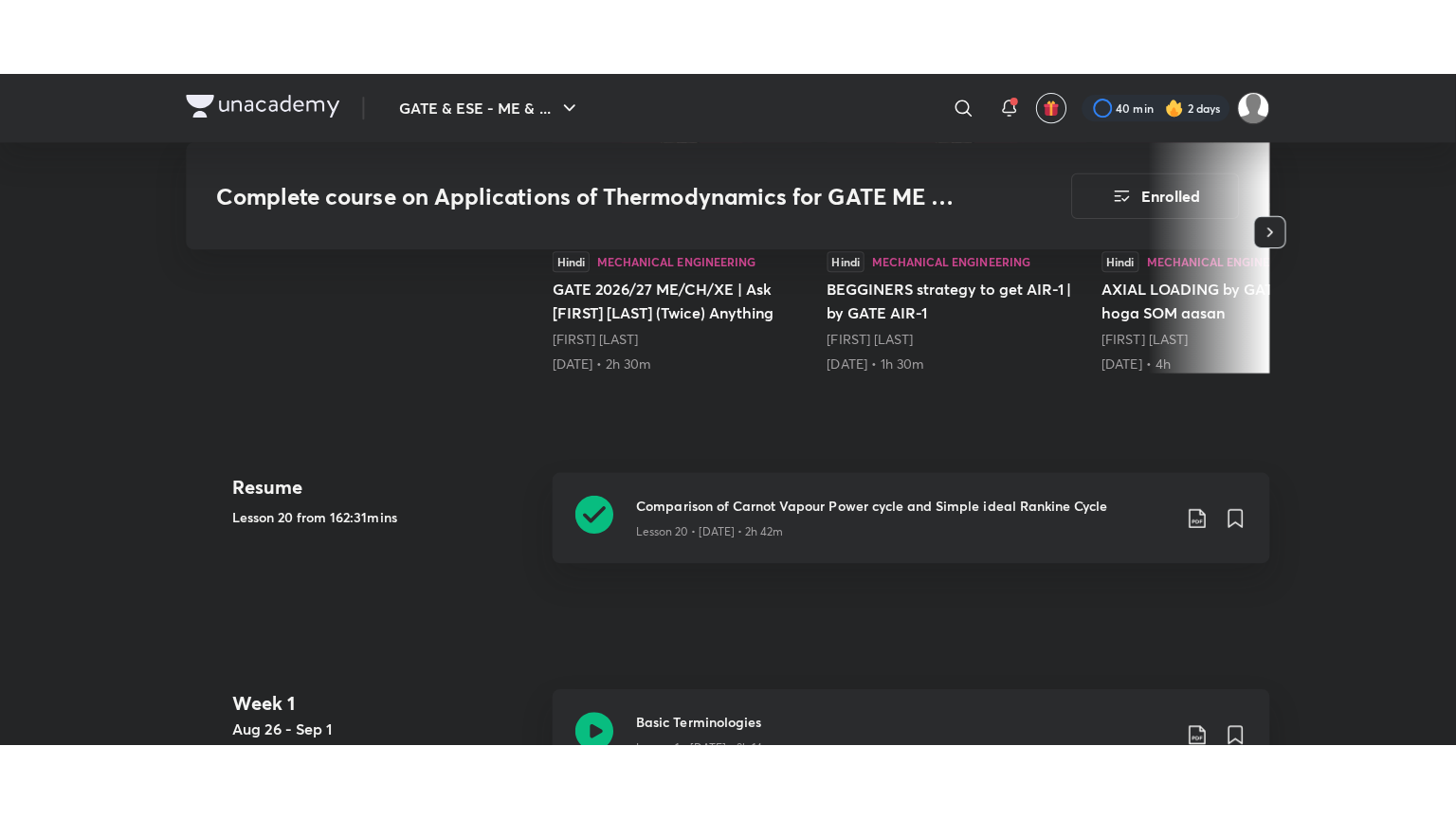 scroll, scrollTop: 758, scrollLeft: 0, axis: vertical 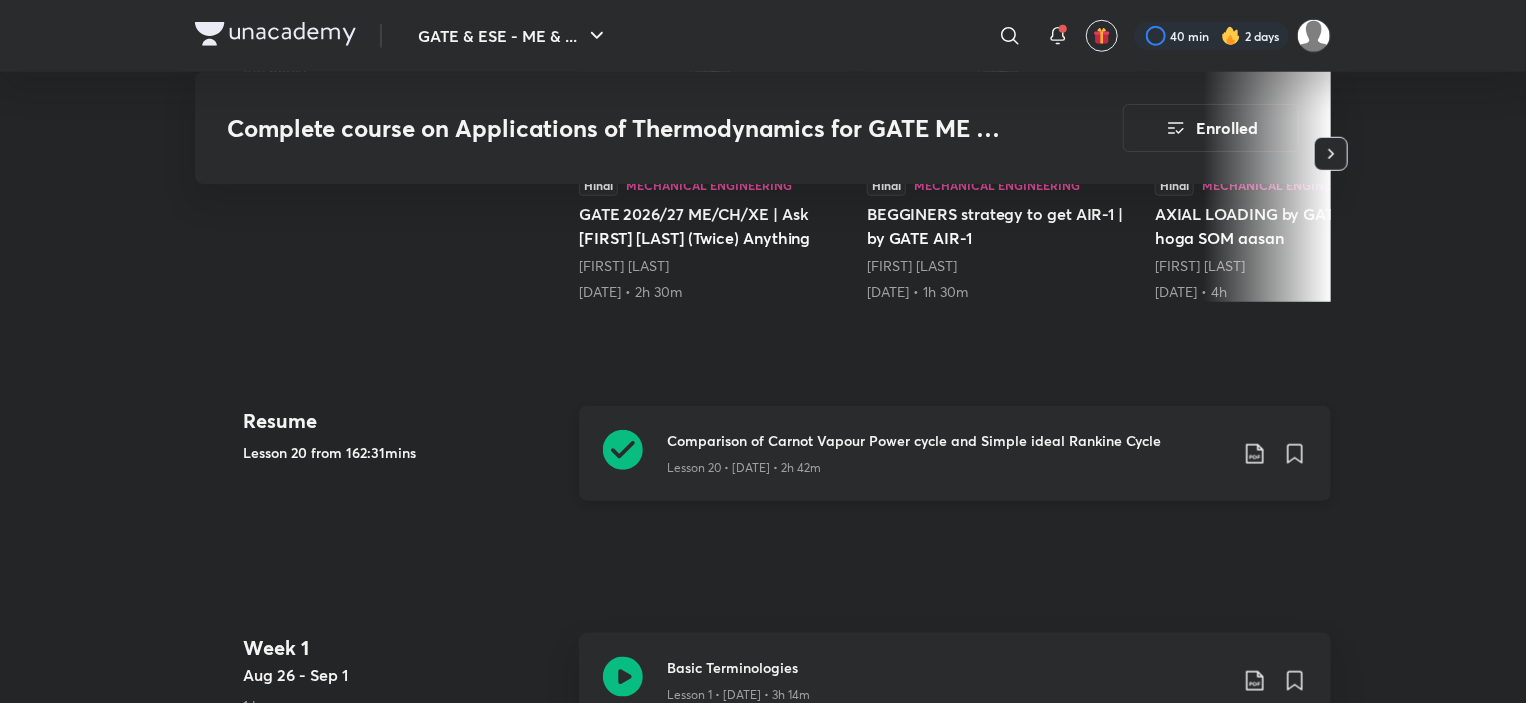 click 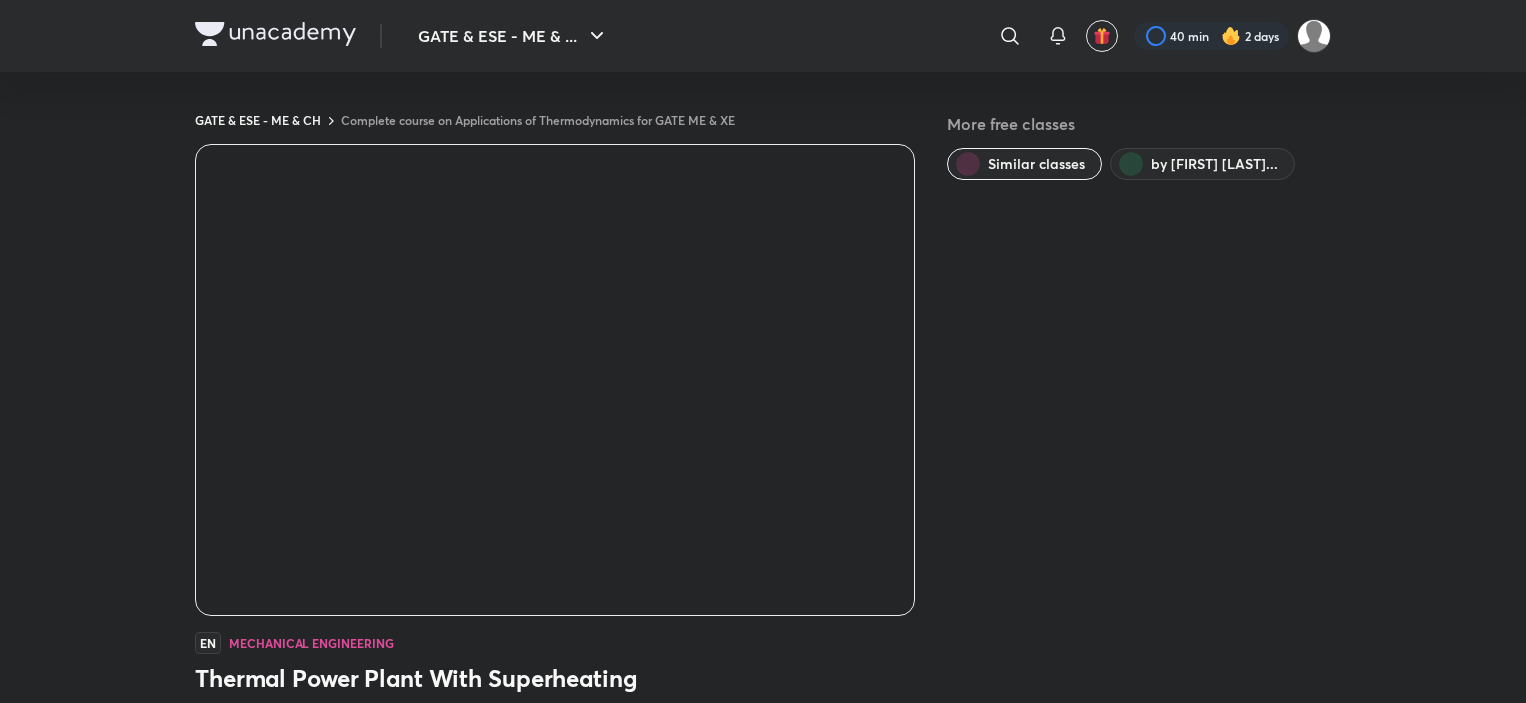 scroll, scrollTop: 0, scrollLeft: 0, axis: both 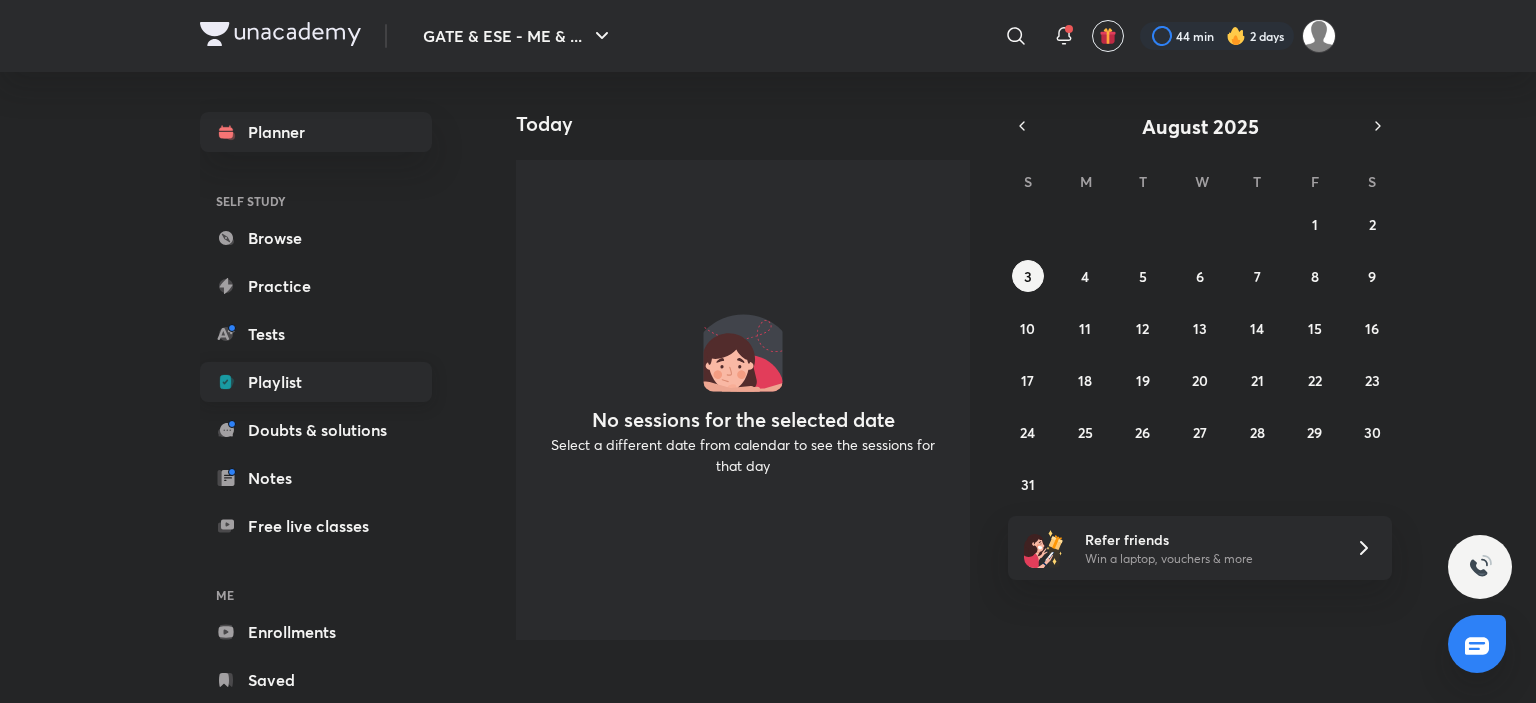 click on "Playlist" at bounding box center (316, 382) 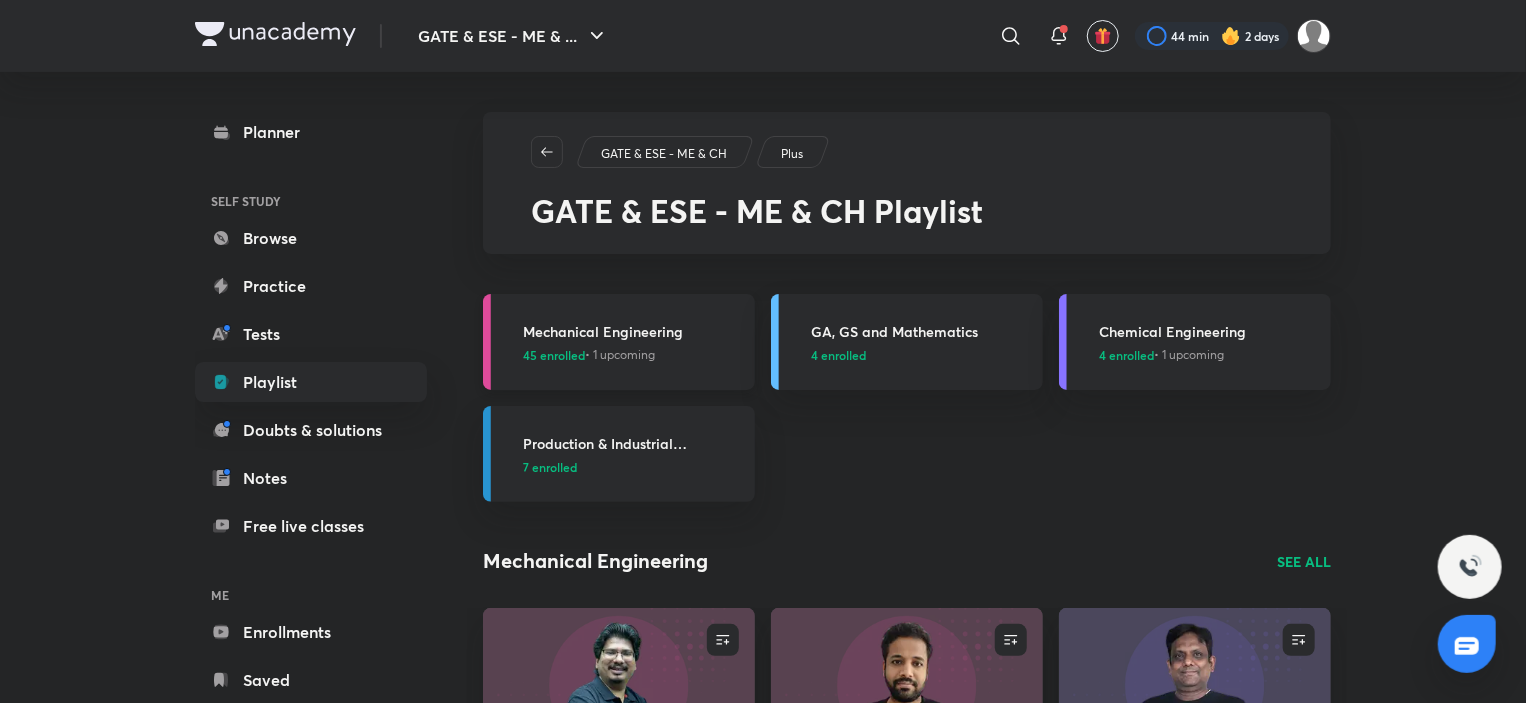 click on "Mechanical Engineering" at bounding box center (633, 331) 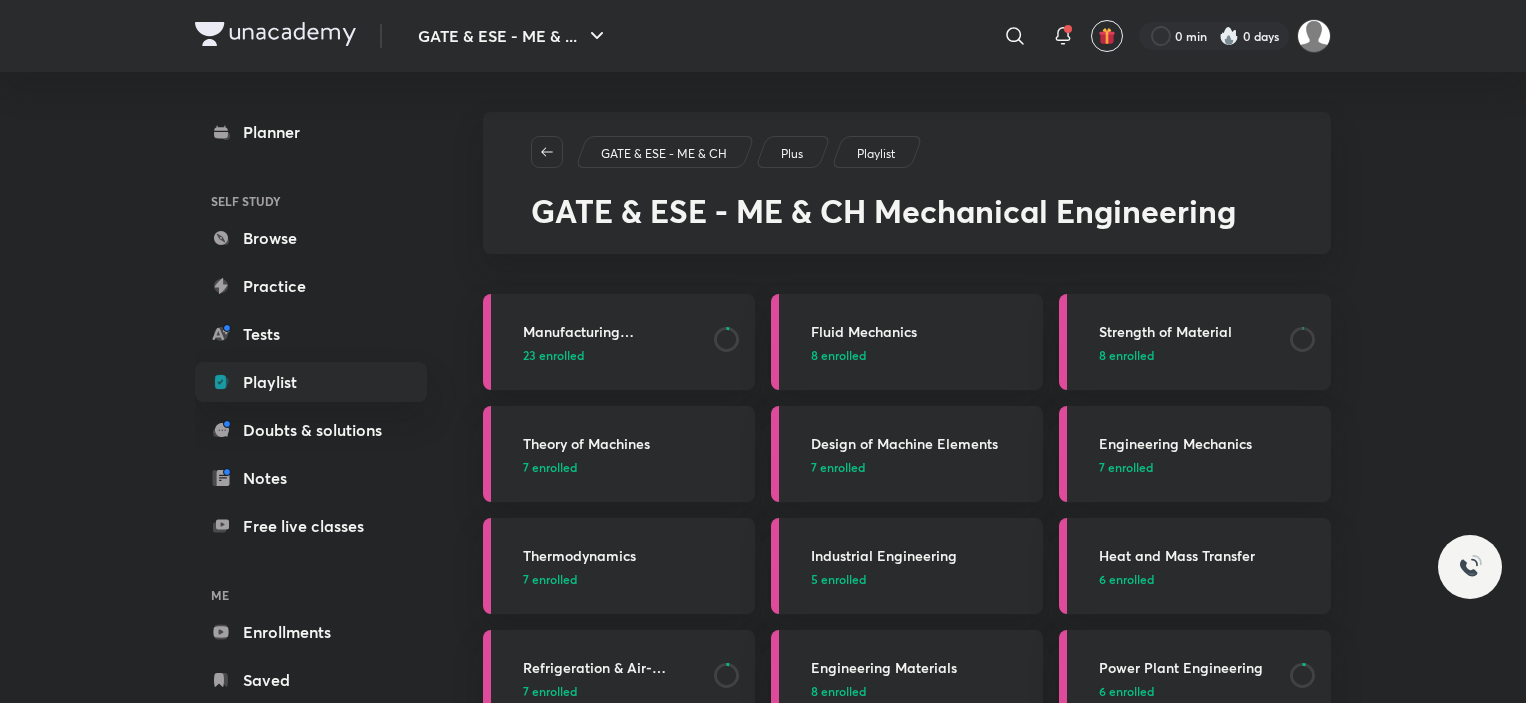 scroll, scrollTop: 0, scrollLeft: 0, axis: both 